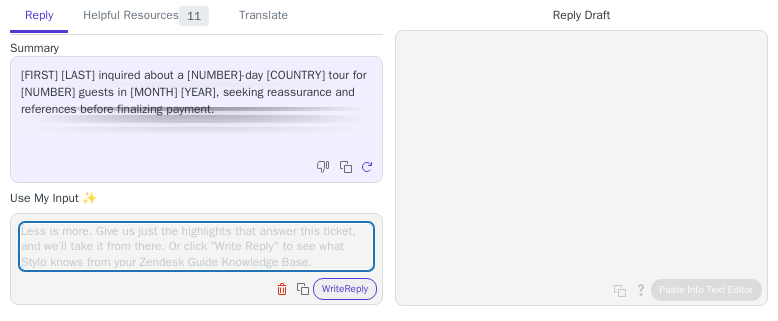 click at bounding box center [196, 246] 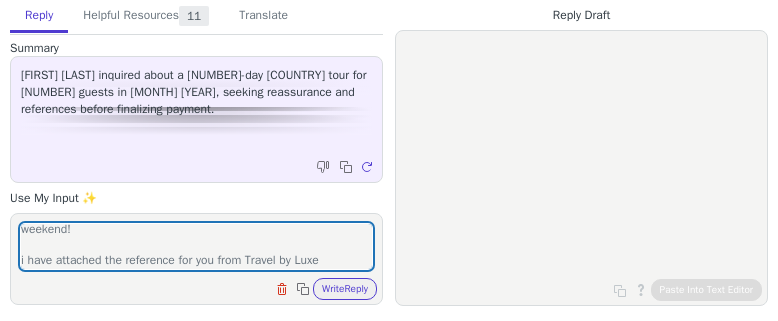 scroll, scrollTop: 46, scrollLeft: 0, axis: vertical 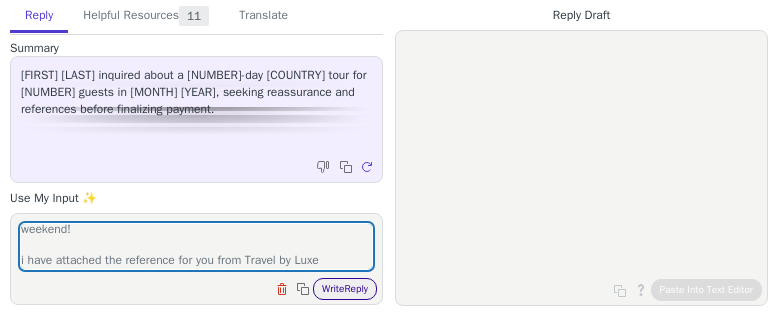type on "thank you for your patience i hope you had a lovely holiday weekend!
i have attached the reference for you from Travel by Luxe" 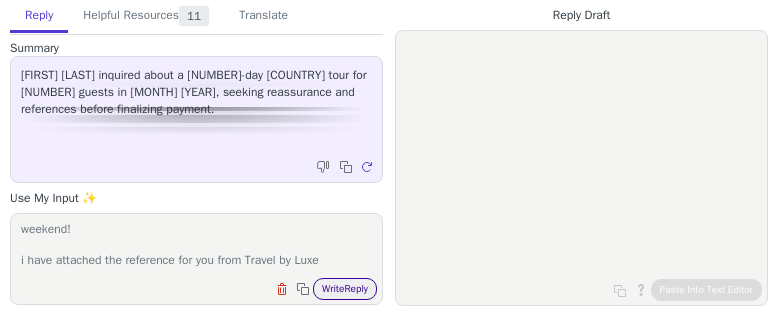 click on "Write  Reply" at bounding box center (345, 289) 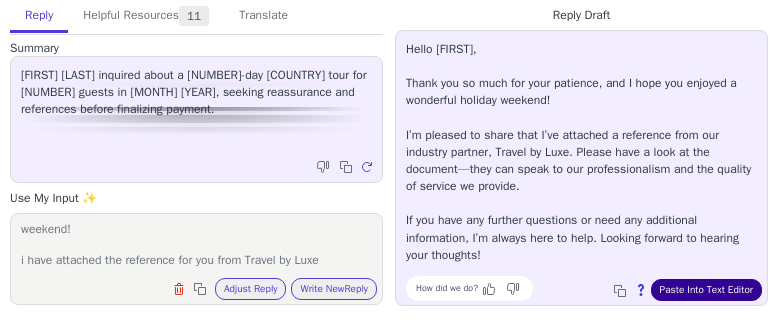 click on "Paste Into Text Editor" at bounding box center (706, 290) 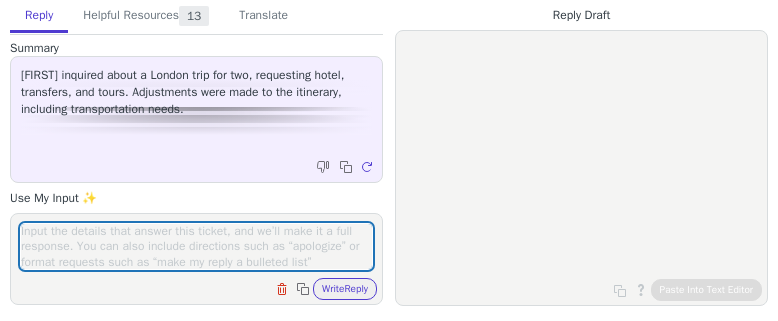 scroll, scrollTop: 0, scrollLeft: 0, axis: both 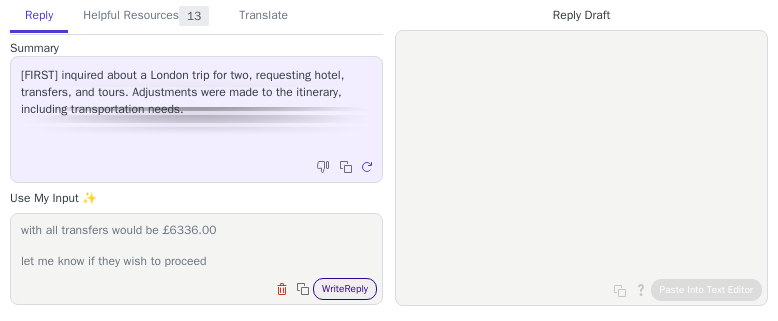 click on "Write  Reply" at bounding box center [345, 289] 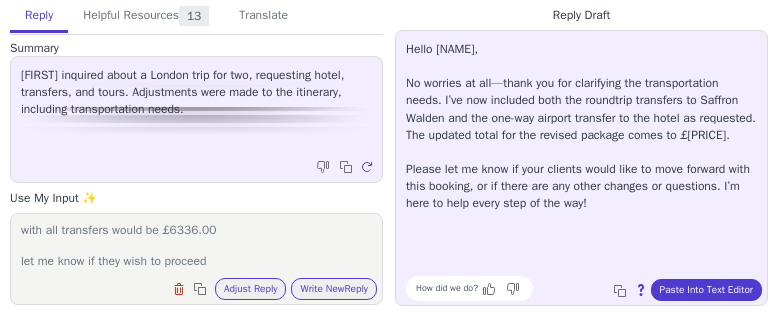click on "no need to apologise i have updated this now and the total cost with all transfers would be £6336.00
let me know if they wish to proceed" at bounding box center [196, 246] 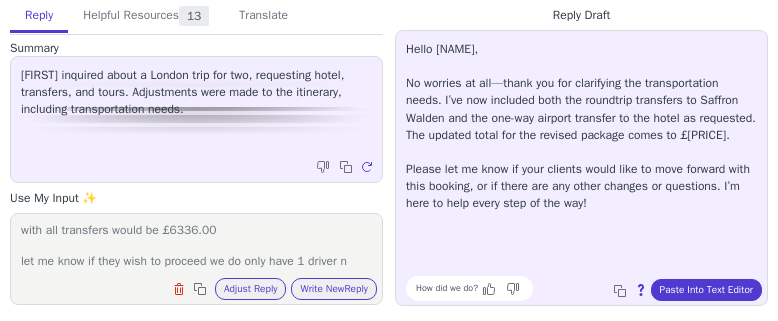 scroll, scrollTop: 31, scrollLeft: 0, axis: vertical 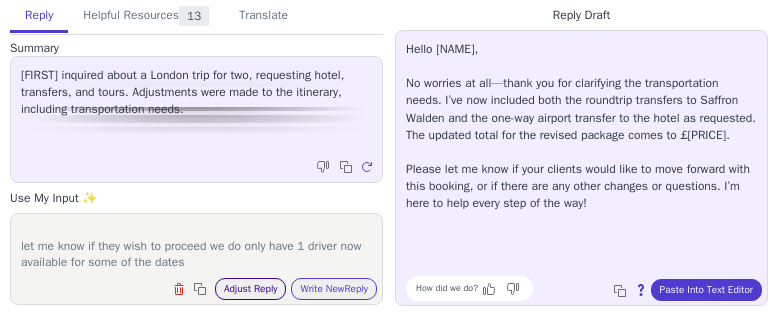 type on "no need to apologise i have updated this now and the total cost with all transfers would be £[PRICE]
let me know if they wish to proceed we do only have 1 driver now available for some of the dates" 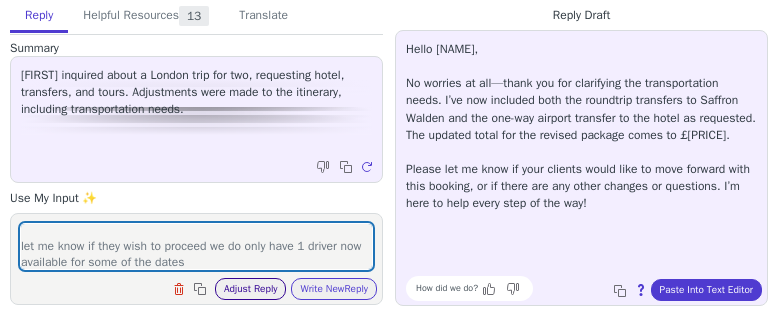 click on "Adjust Reply" at bounding box center [251, 289] 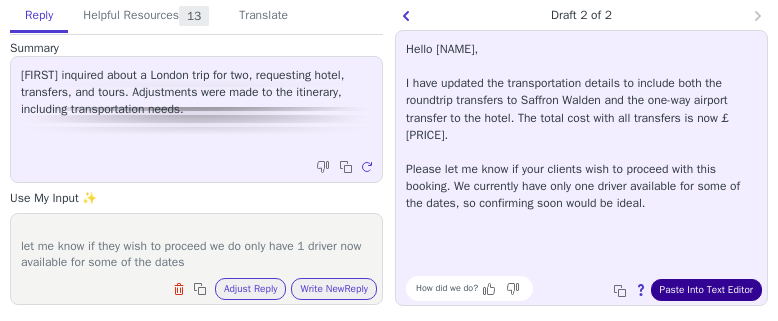 click on "Paste Into Text Editor" at bounding box center [706, 290] 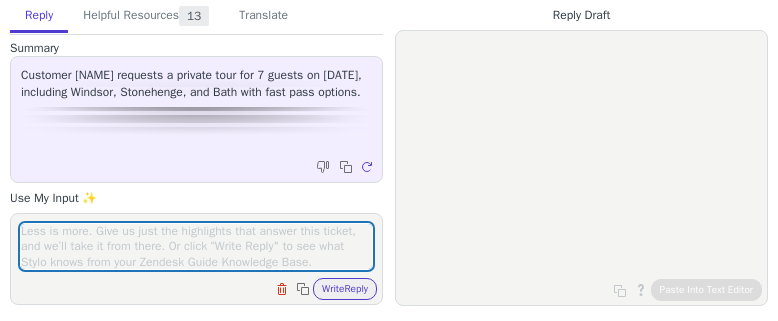 scroll, scrollTop: 0, scrollLeft: 0, axis: both 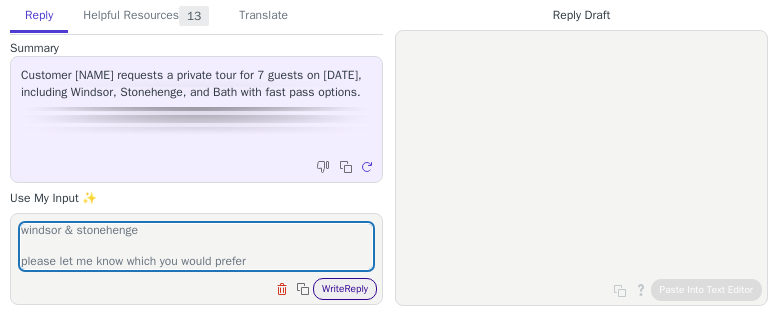 type on "thanks for reaching out with tour request
i wanted to let you know its not possible to include all three locations in one day tour, its a very long and rushed day and can lead to missing attractions should there be unexpected travel.
we can offer either
stonehenge & bath
windsor & stonehenge
please let me know which you would prefer" 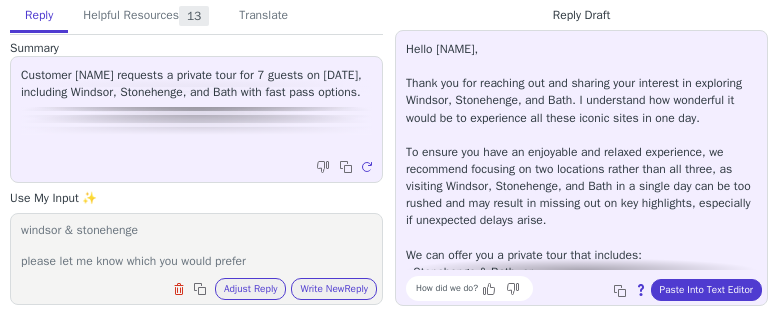click on "How did we do?   Copy to clipboard About this reply Paste Into Text Editor" at bounding box center [591, 288] 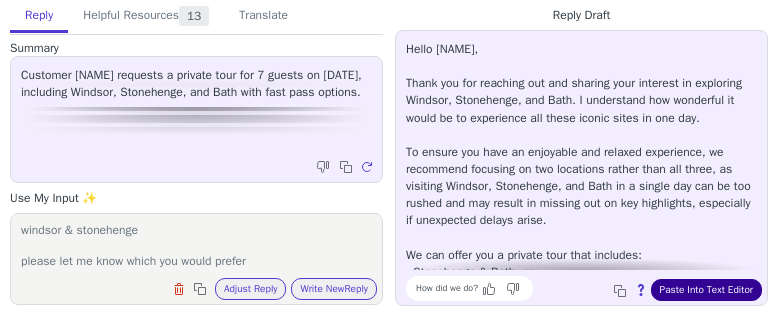 click on "Paste Into Text Editor" at bounding box center [706, 290] 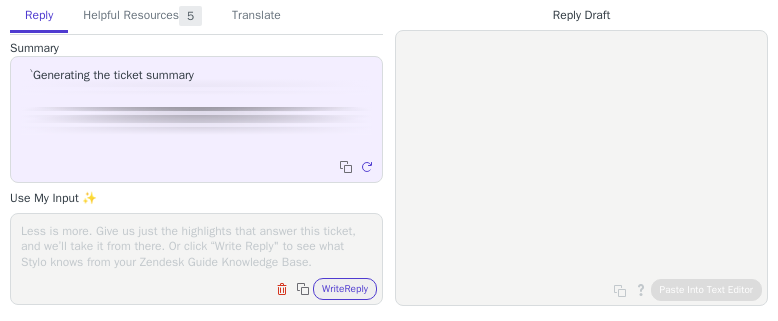 scroll, scrollTop: 0, scrollLeft: 0, axis: both 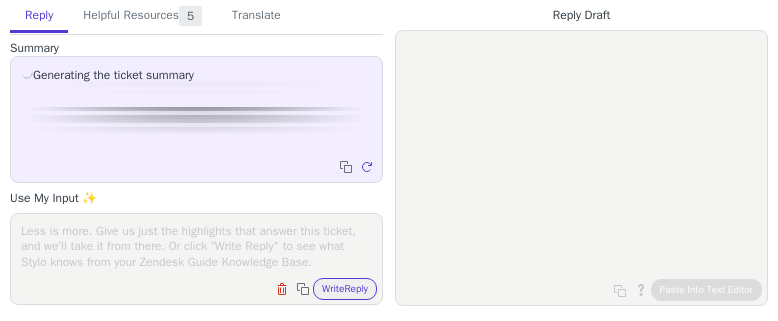 click on "Clear field Copy to clipboard Write  Reply" at bounding box center [196, 259] 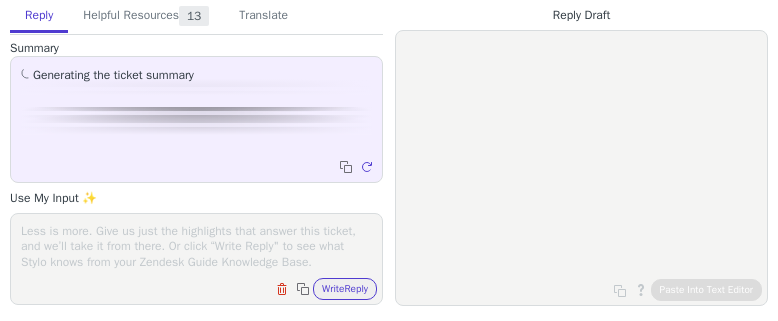 click at bounding box center [196, 246] 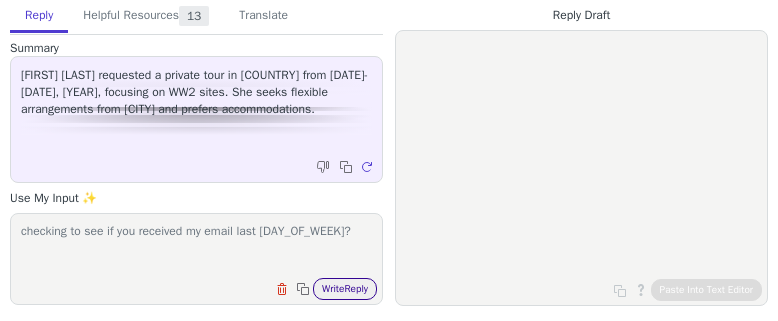 type on "checking to see if you received my email last [DAY_OF_WEEK]?" 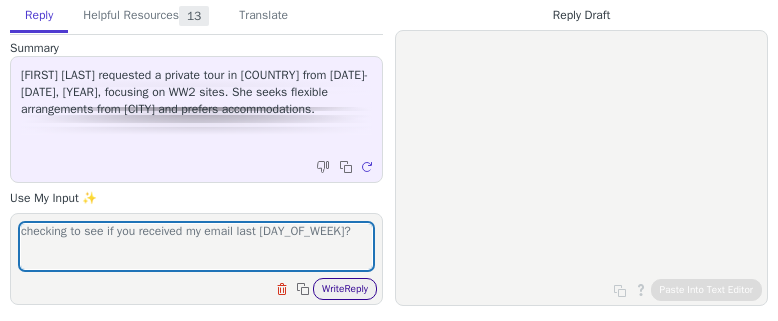 click on "Write  Reply" at bounding box center (345, 289) 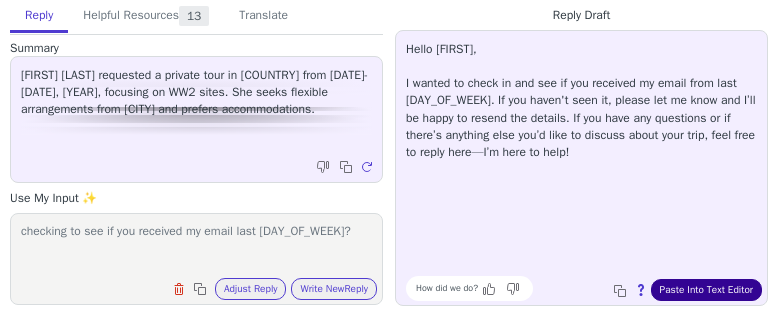 click on "Paste Into Text Editor" at bounding box center [706, 290] 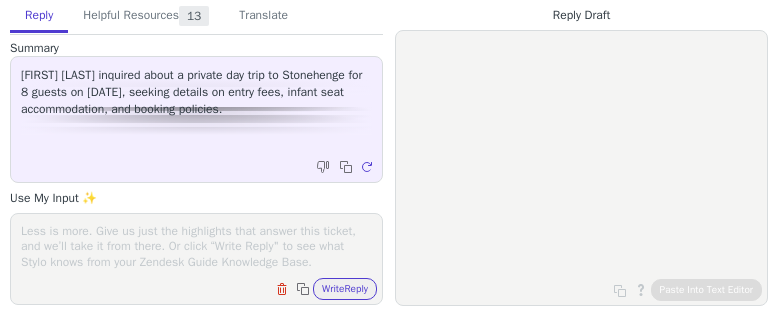 scroll, scrollTop: 0, scrollLeft: 0, axis: both 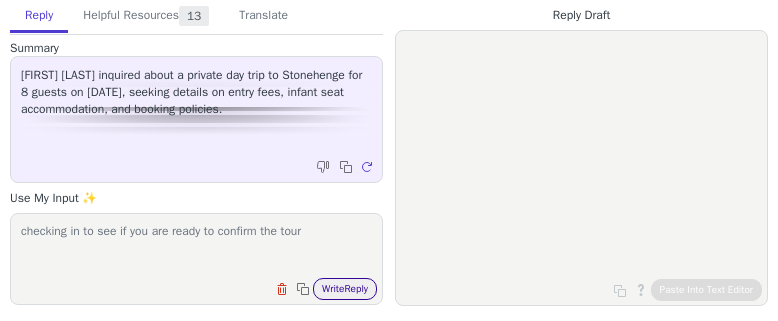 type on "checking in to see if you are ready to confirm the tour" 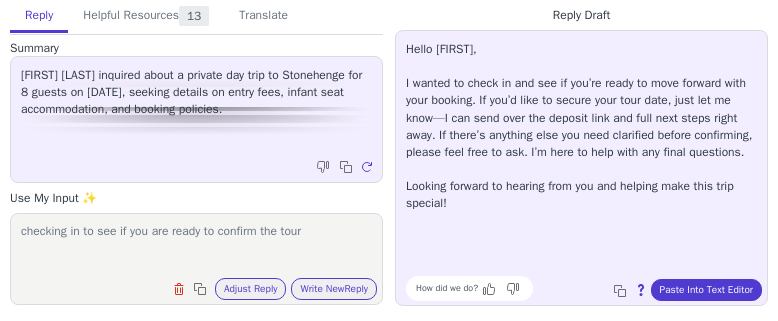 click on "Hello Robyn, I wanted to check in and see if you’re ready to move forward with your booking. If you’d like to secure your tour date, just let me know—I can send over the deposit link and full next steps right away. If there’s anything else you need clarified before confirming, please feel free to ask. I’m here to help with any final questions. Looking forward to hearing from you and helping make this trip special! How did we do?   Copy to clipboard About this reply Paste Into Text Editor" at bounding box center [581, 168] 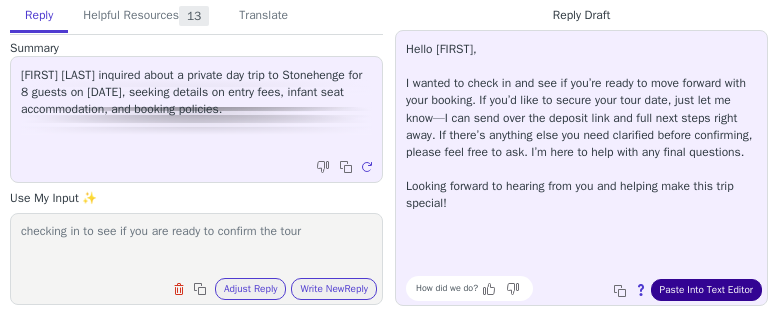 click on "Paste Into Text Editor" at bounding box center [706, 290] 